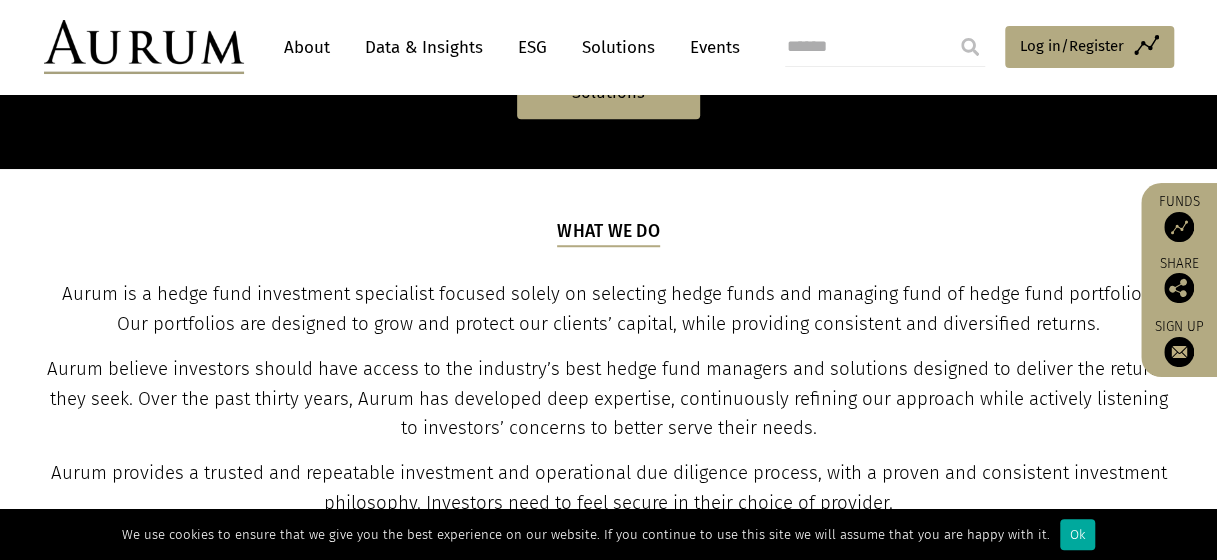 scroll, scrollTop: 700, scrollLeft: 0, axis: vertical 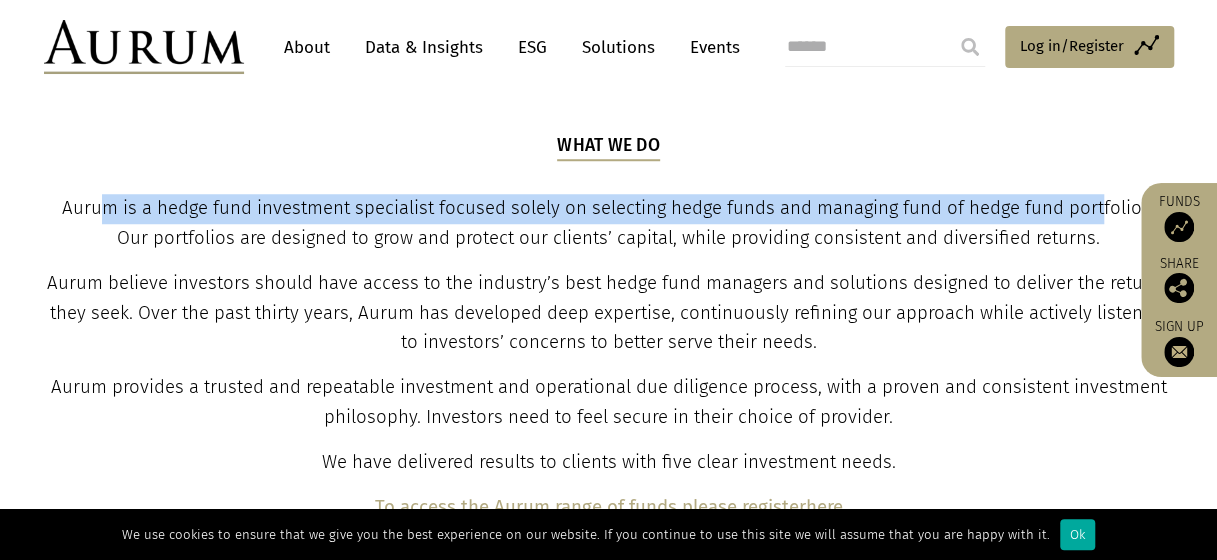 drag, startPoint x: 98, startPoint y: 211, endPoint x: 1102, endPoint y: 197, distance: 1004.0976 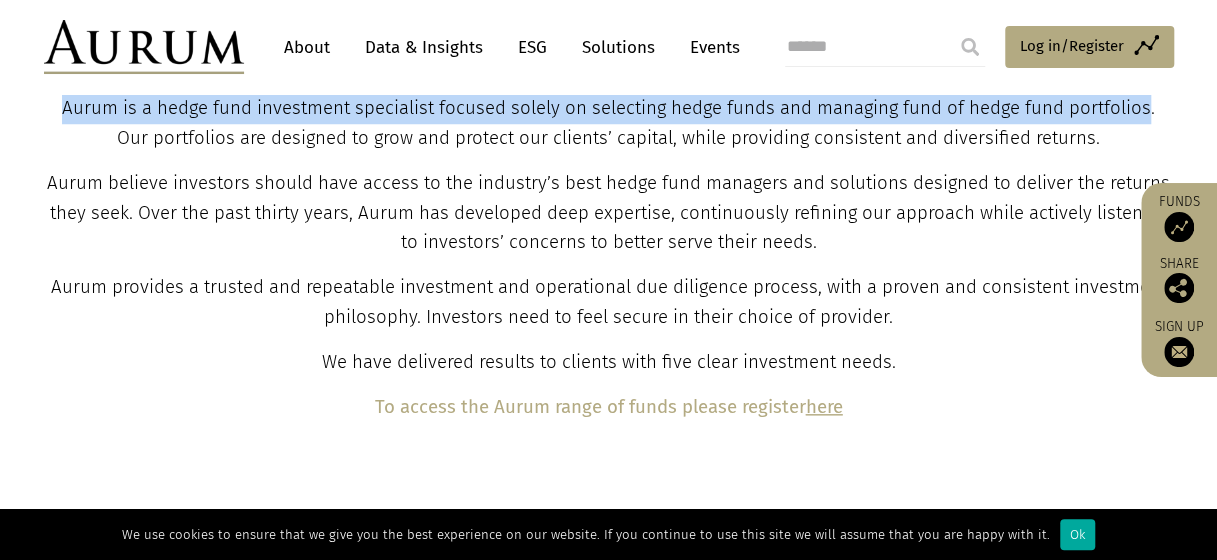 drag, startPoint x: 67, startPoint y: 103, endPoint x: 1149, endPoint y: 110, distance: 1082.0226 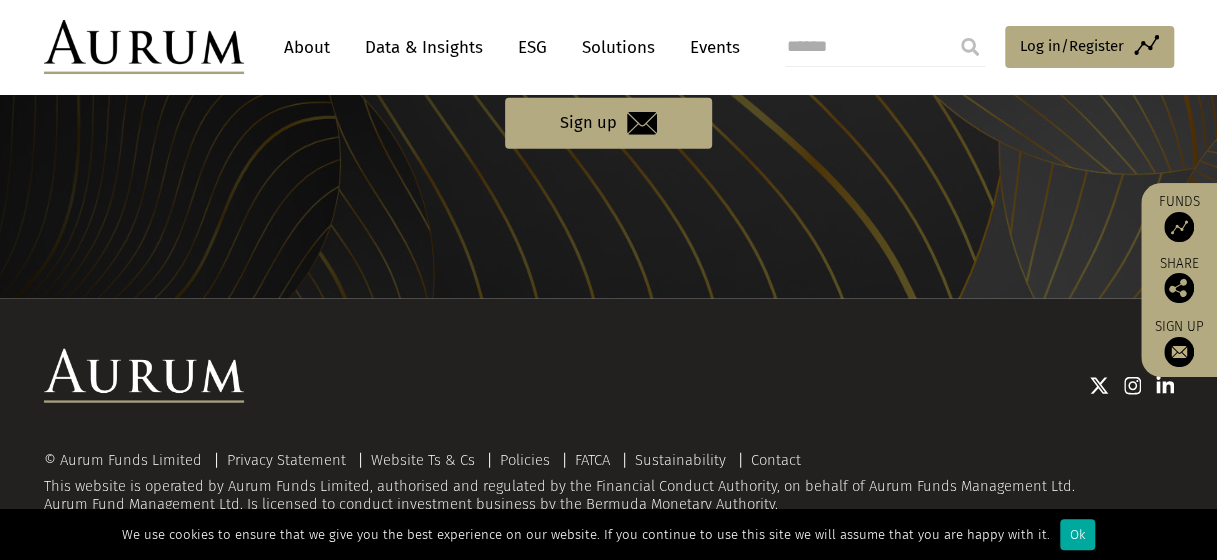 scroll, scrollTop: 2234, scrollLeft: 0, axis: vertical 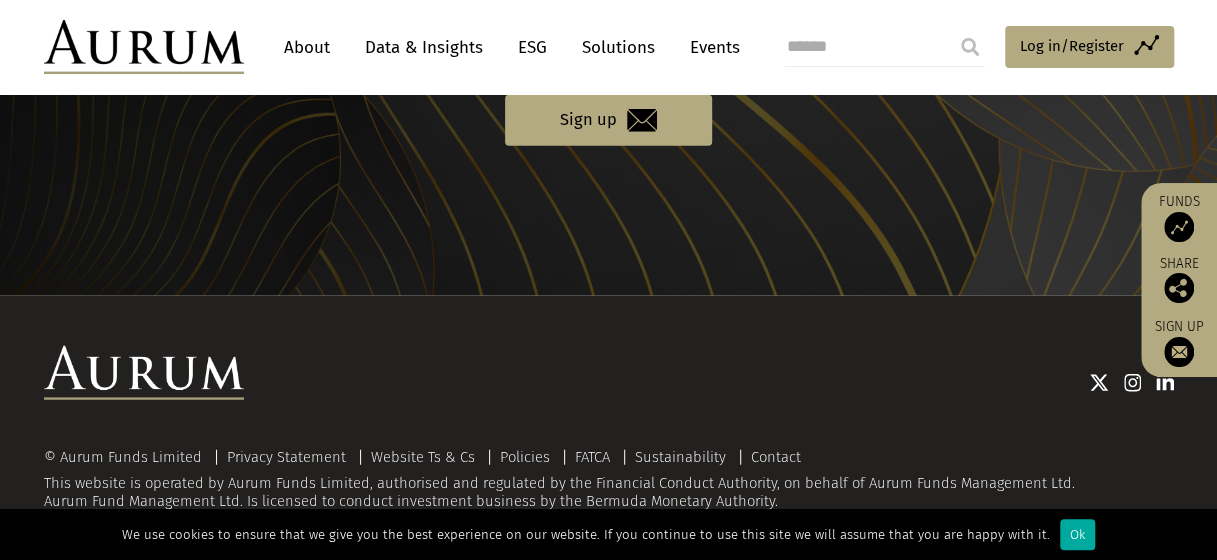 click on "About" at bounding box center (307, 47) 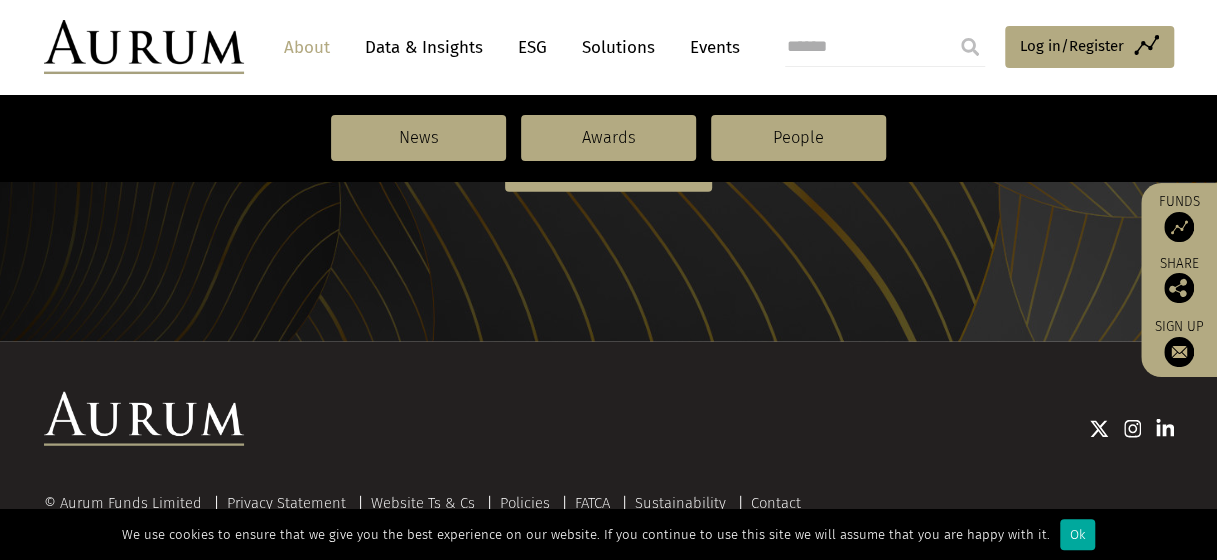 scroll, scrollTop: 2423, scrollLeft: 0, axis: vertical 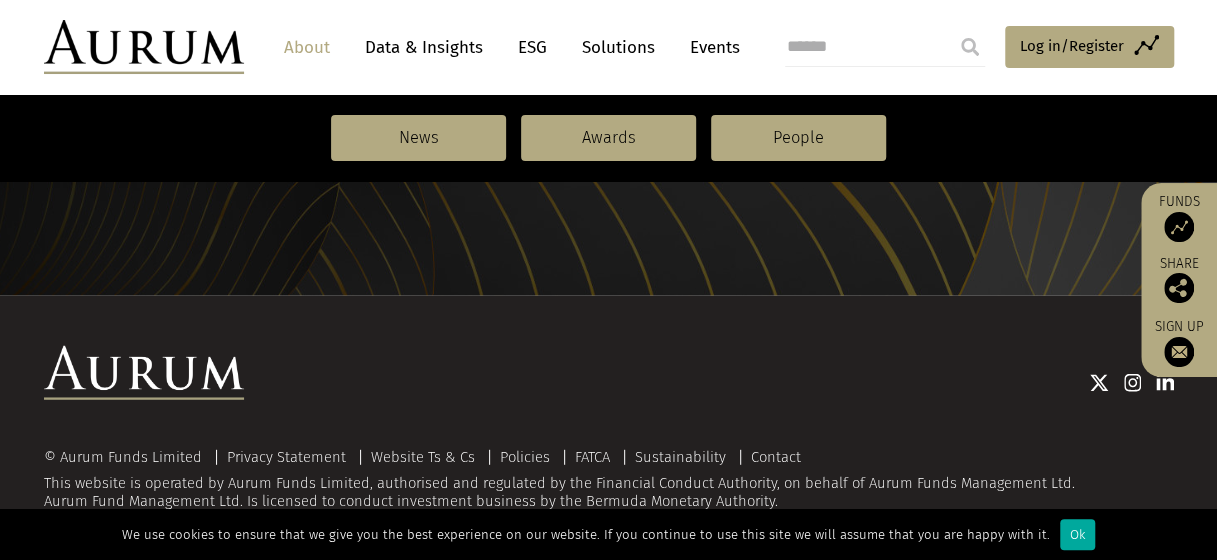 click on "Data & Insights" at bounding box center [424, 47] 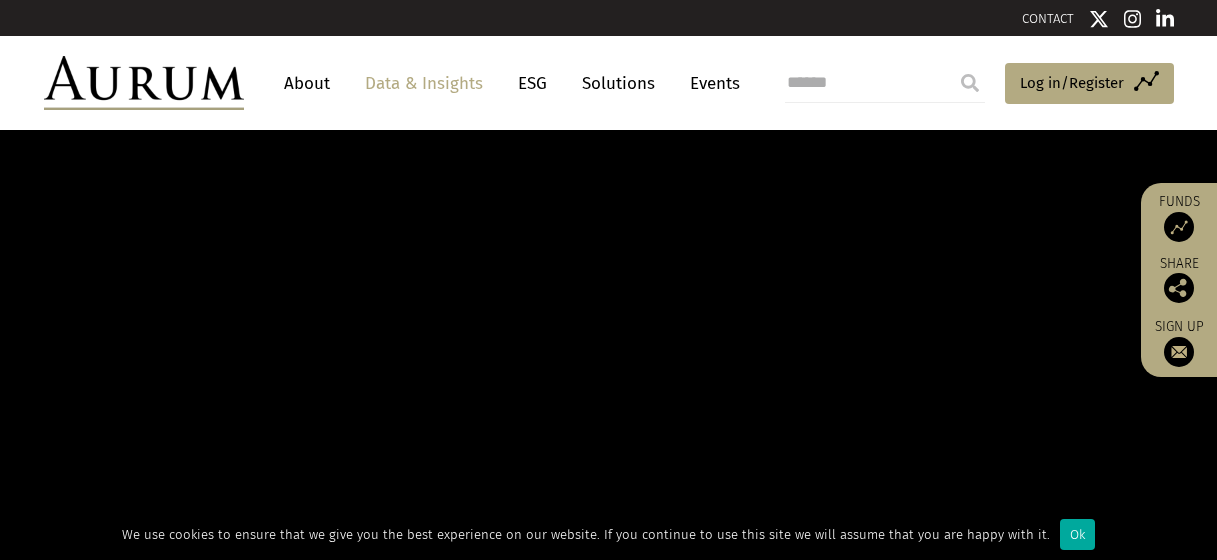 scroll, scrollTop: 0, scrollLeft: 0, axis: both 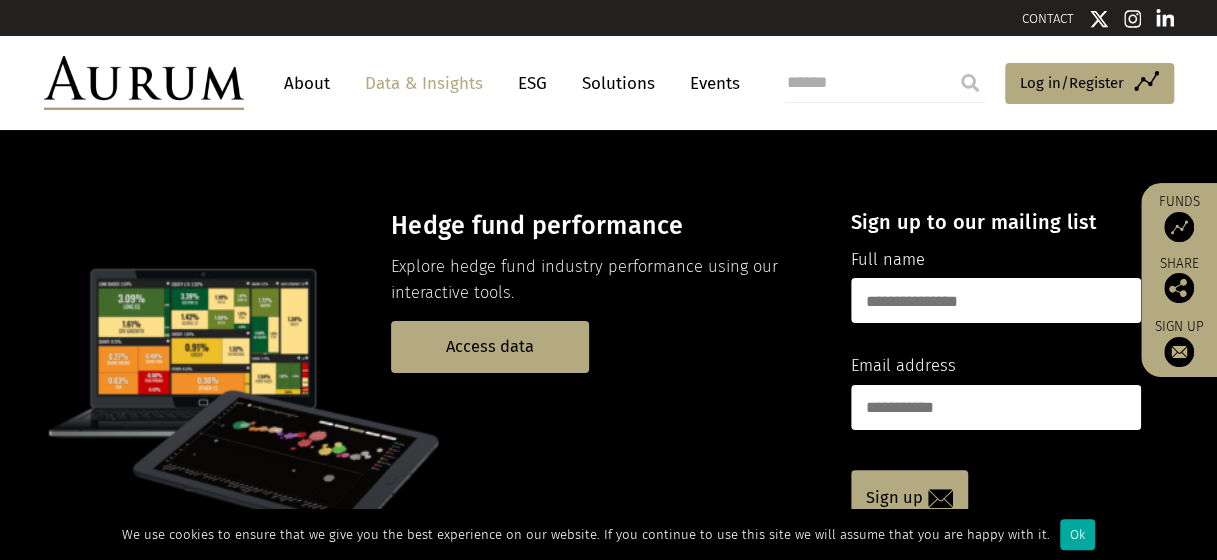 click on "Solutions" at bounding box center (618, 83) 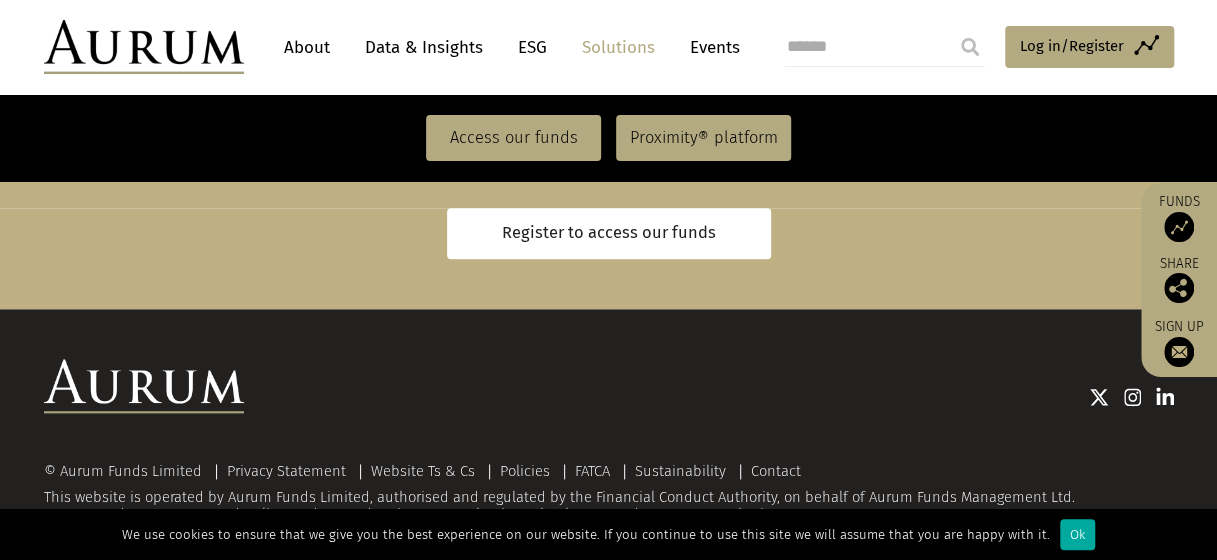 scroll, scrollTop: 4740, scrollLeft: 0, axis: vertical 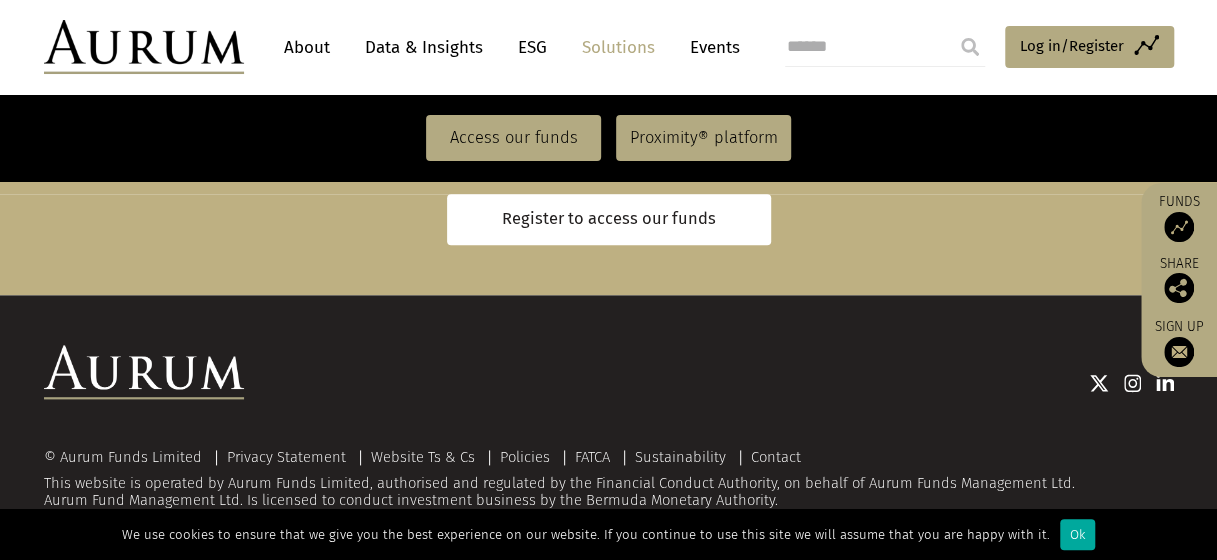 click on "ESG" at bounding box center [532, 47] 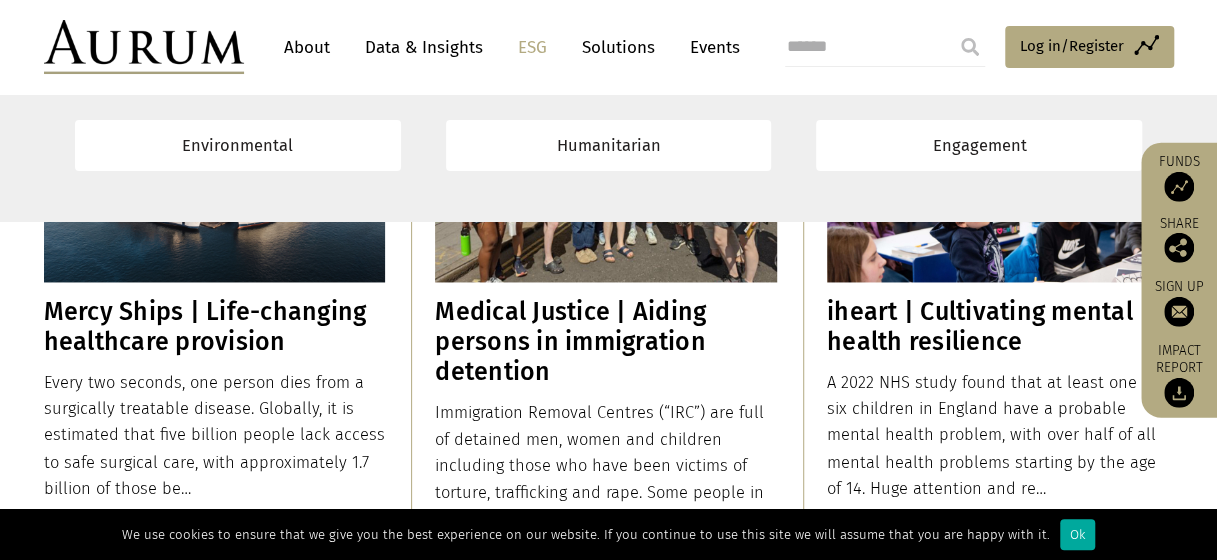 scroll, scrollTop: 9400, scrollLeft: 0, axis: vertical 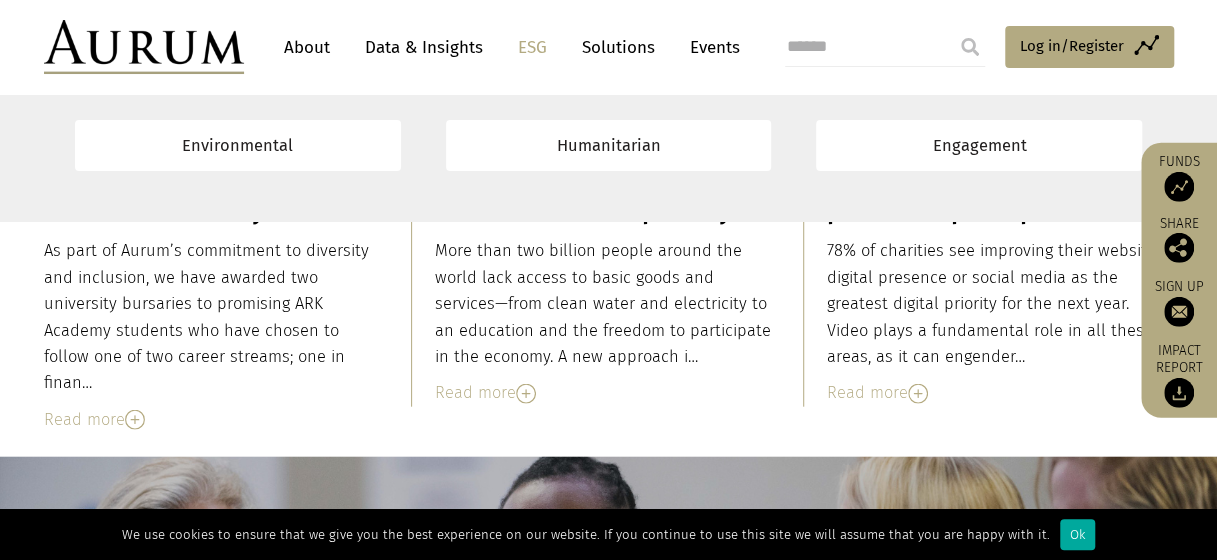 click on "About" at bounding box center (307, 47) 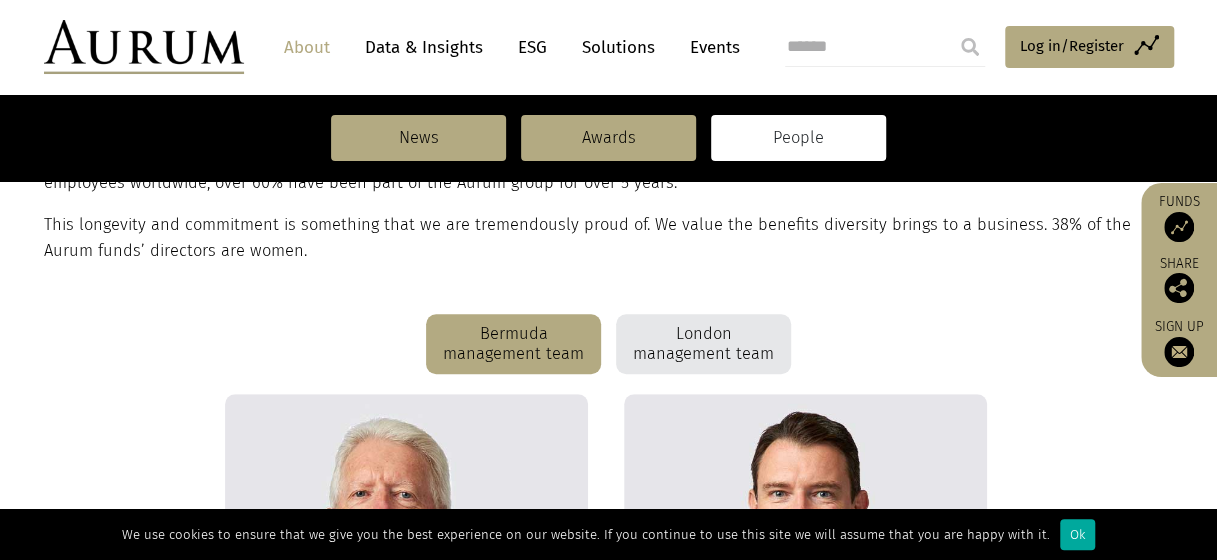 scroll, scrollTop: 500, scrollLeft: 0, axis: vertical 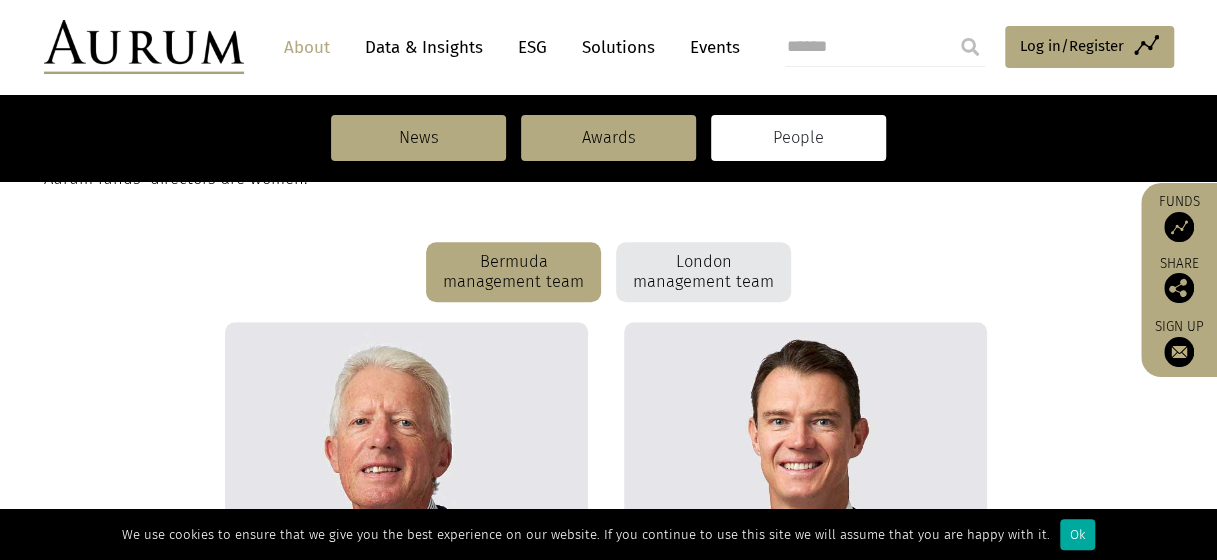 click on "London management team" at bounding box center [703, 272] 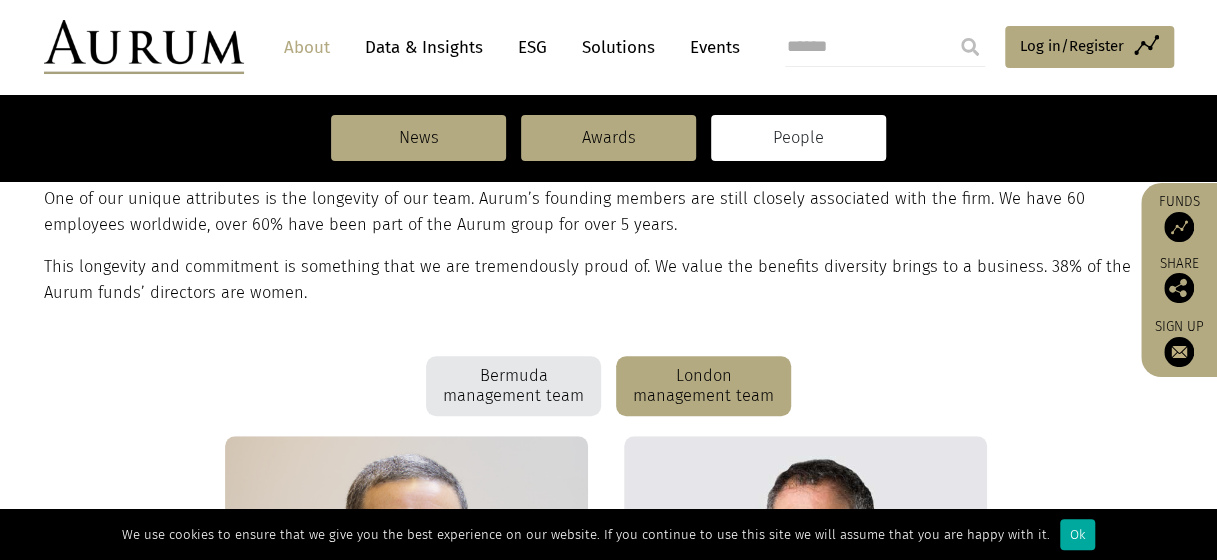 scroll, scrollTop: 325, scrollLeft: 0, axis: vertical 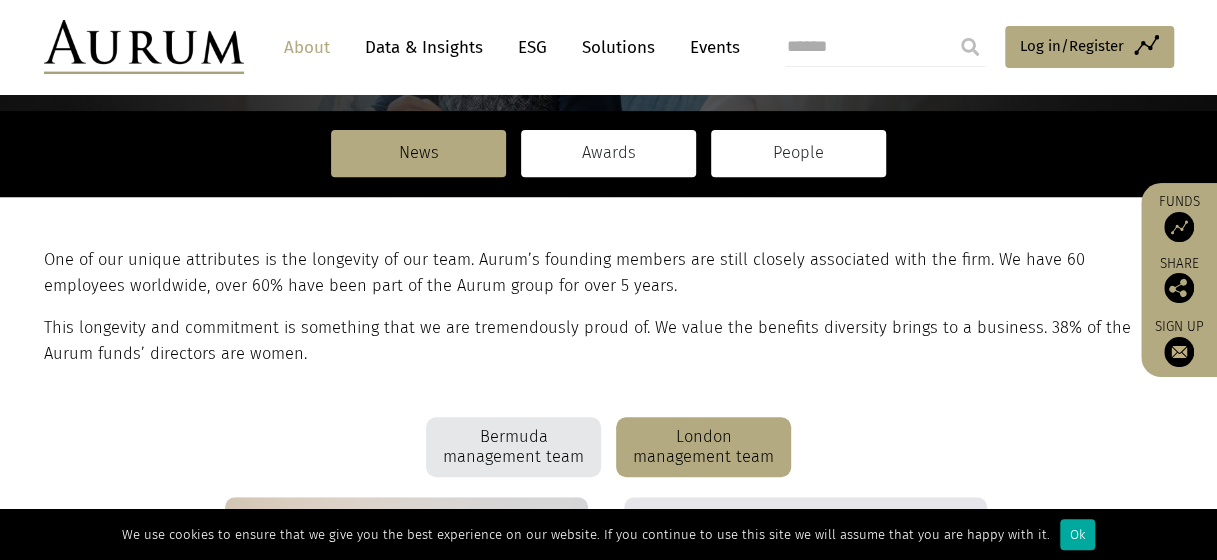 click on "Awards" at bounding box center [608, 153] 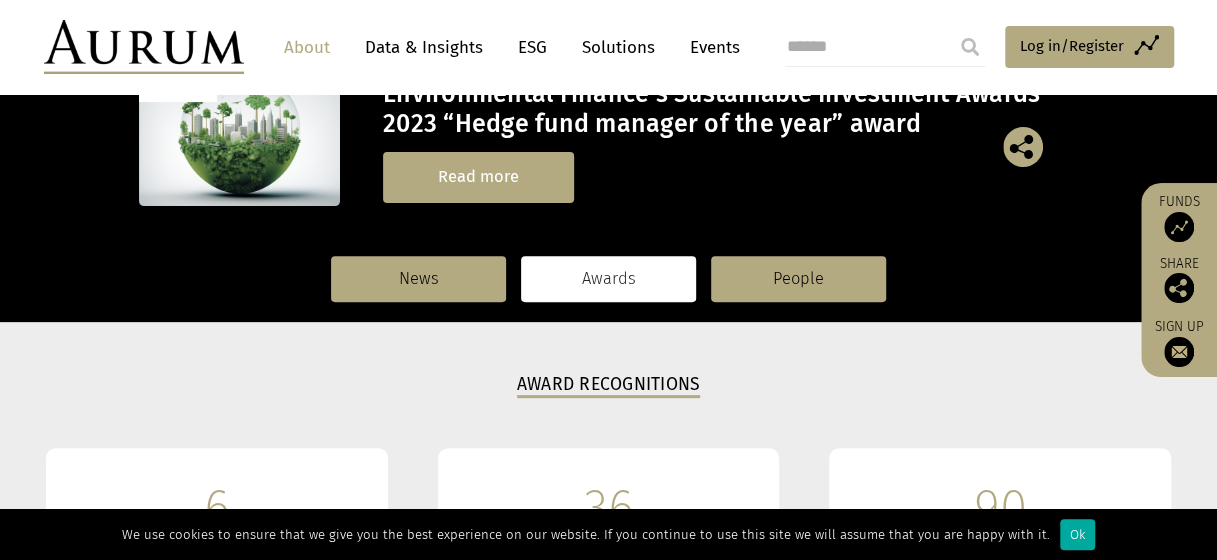 scroll, scrollTop: 300, scrollLeft: 0, axis: vertical 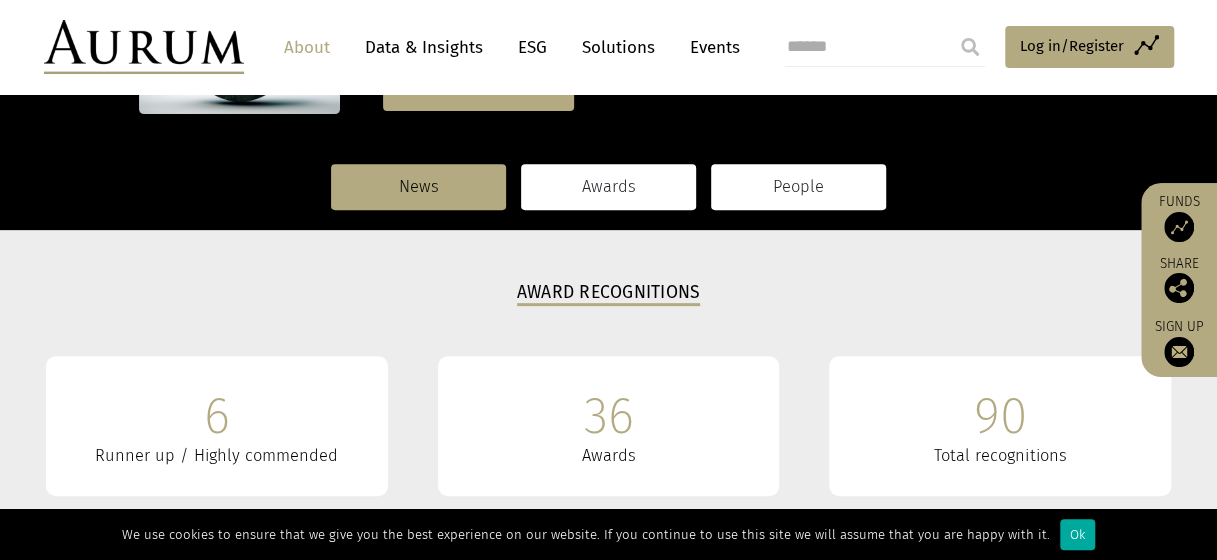 click on "People" at bounding box center [798, 187] 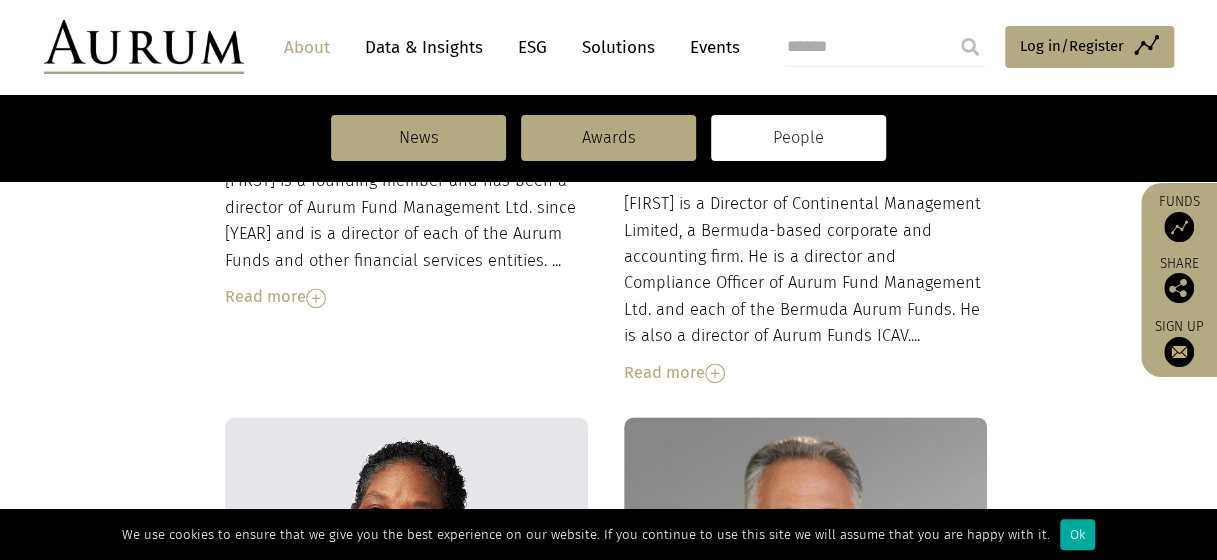 scroll, scrollTop: 1100, scrollLeft: 0, axis: vertical 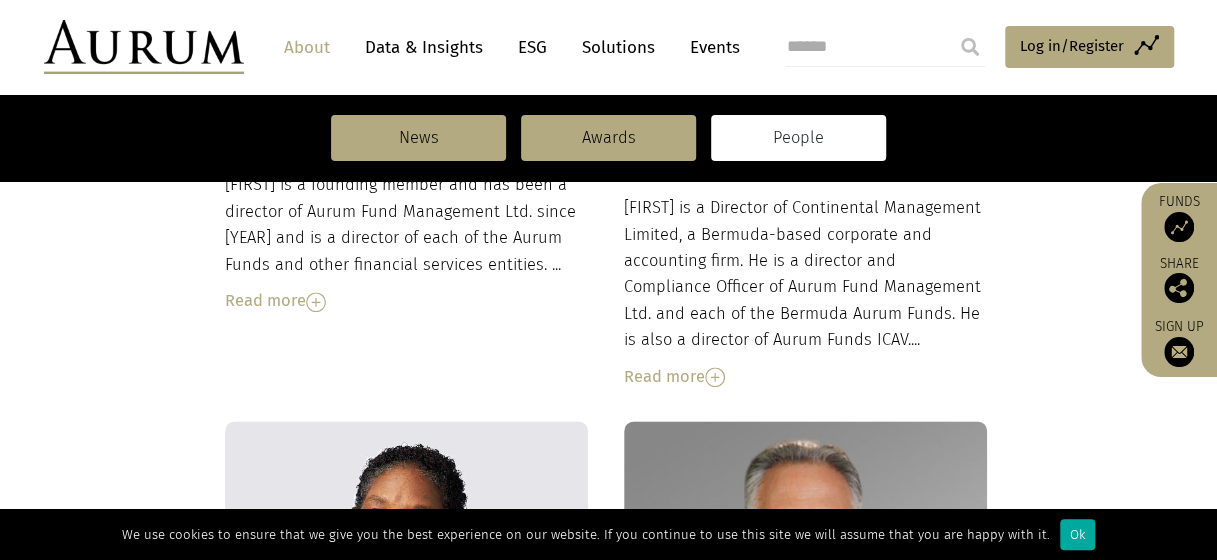 click at bounding box center (316, 302) 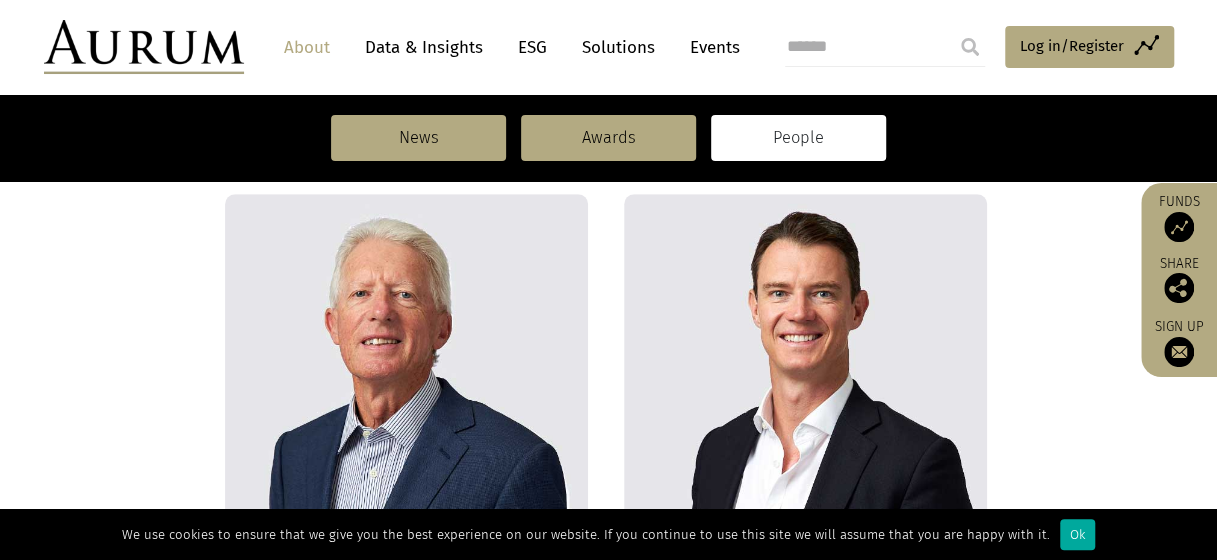 scroll, scrollTop: 500, scrollLeft: 0, axis: vertical 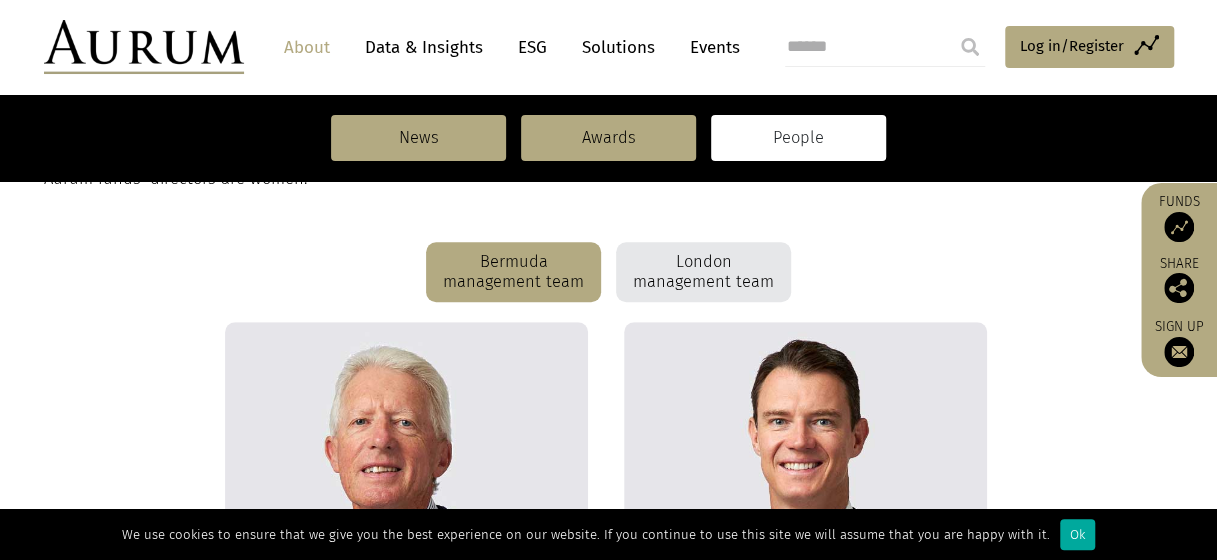 click on "Bermuda management team" at bounding box center [513, 272] 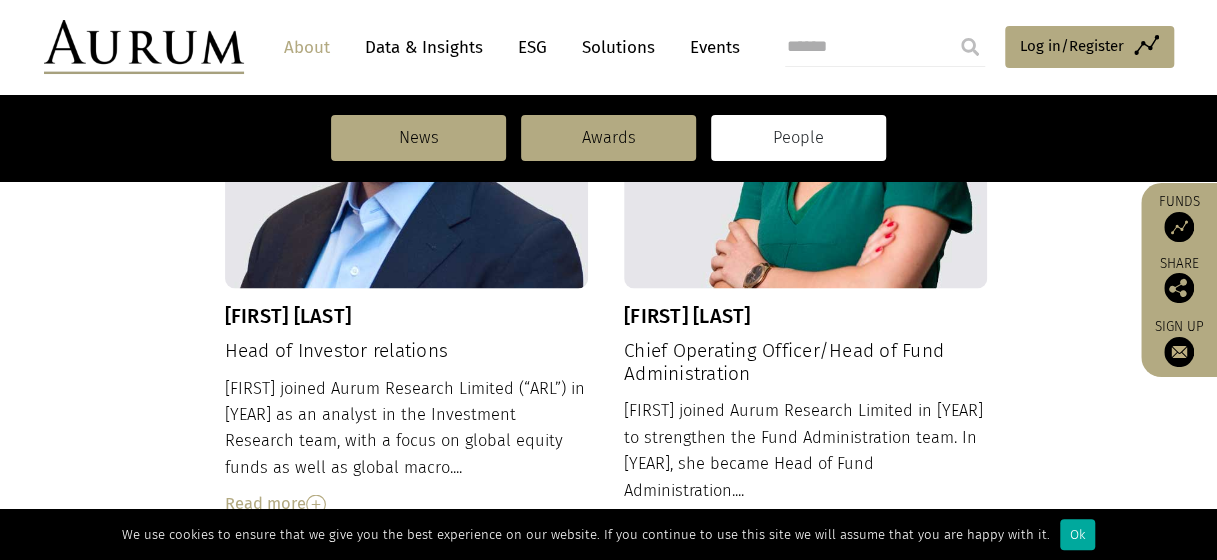 scroll, scrollTop: 1200, scrollLeft: 0, axis: vertical 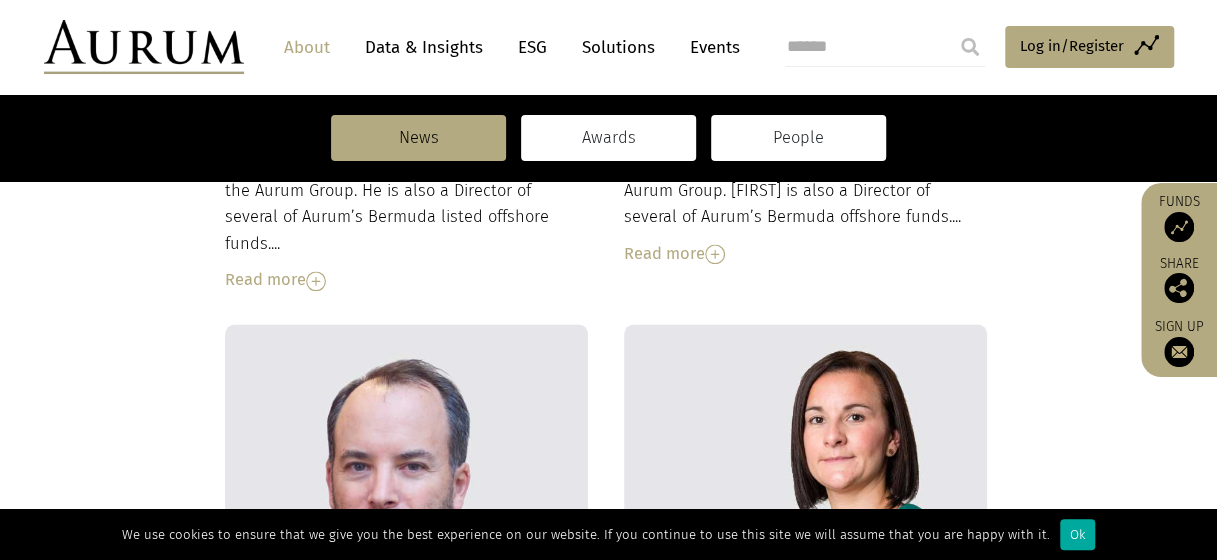 click on "Awards" at bounding box center (608, 138) 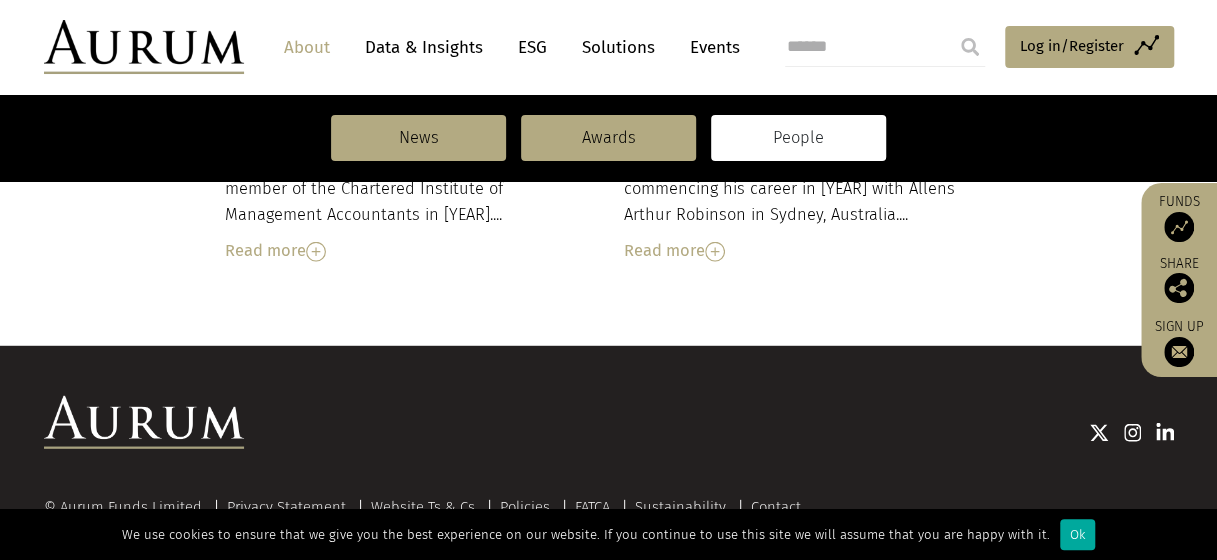 scroll, scrollTop: 2525, scrollLeft: 0, axis: vertical 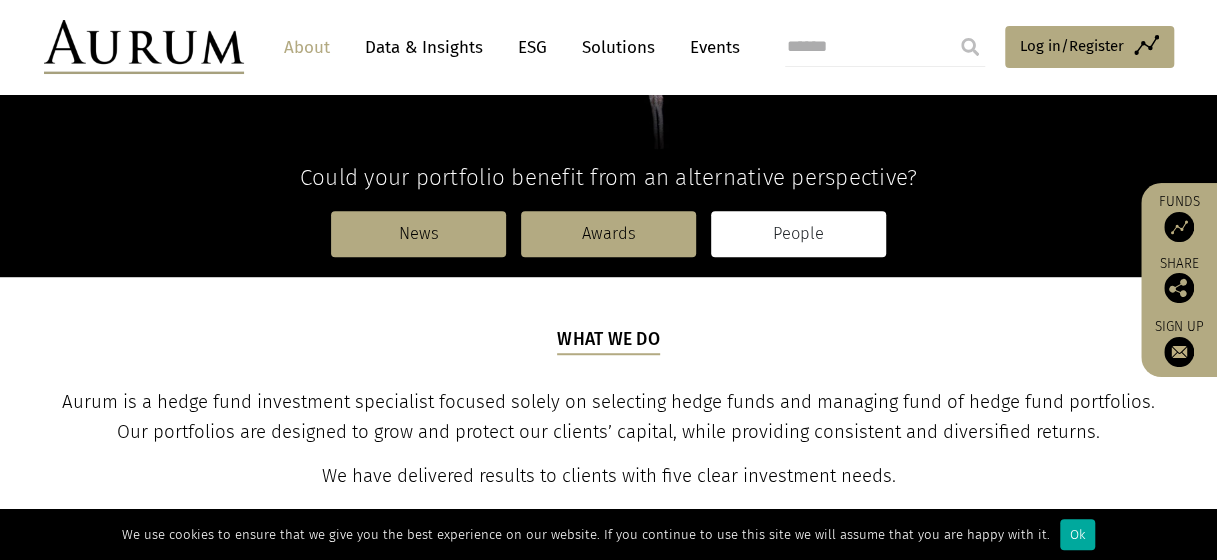 click on "People" at bounding box center [798, 234] 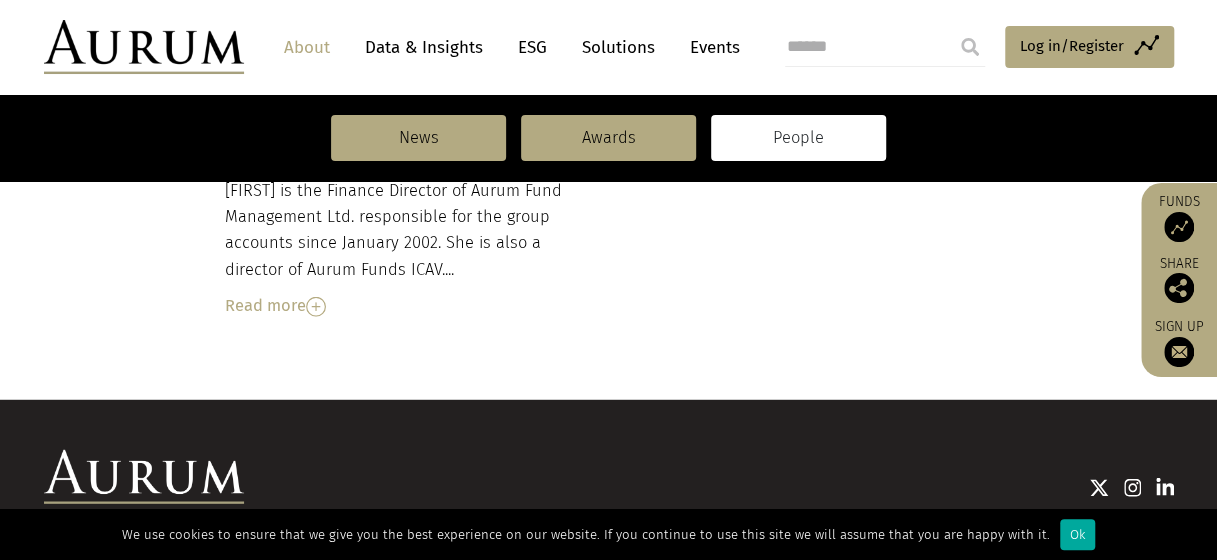 scroll, scrollTop: 2321, scrollLeft: 0, axis: vertical 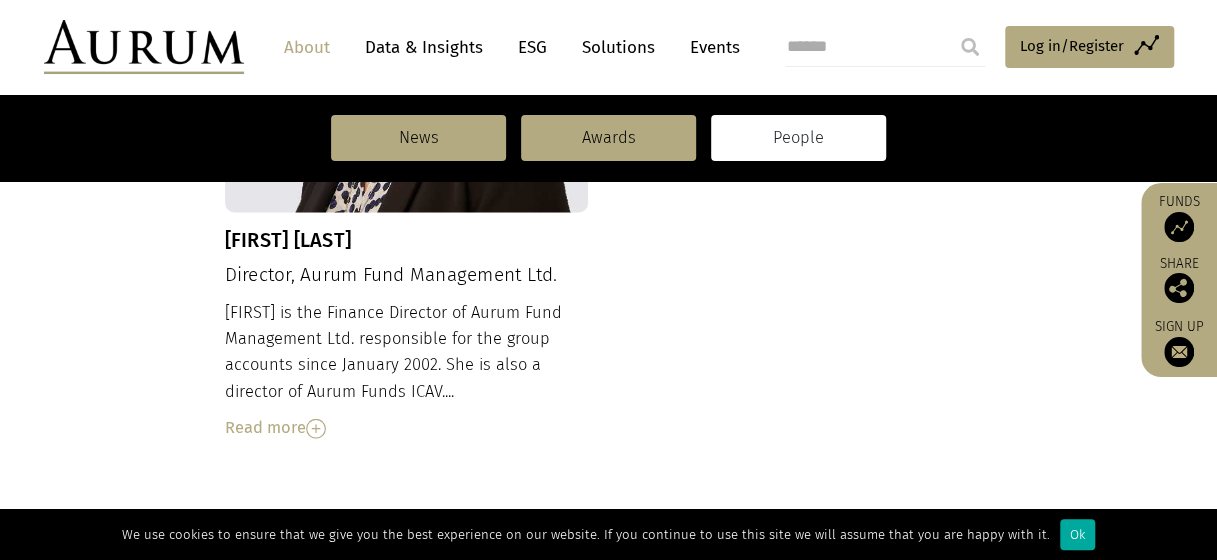 click on "Read more" at bounding box center [407, 428] 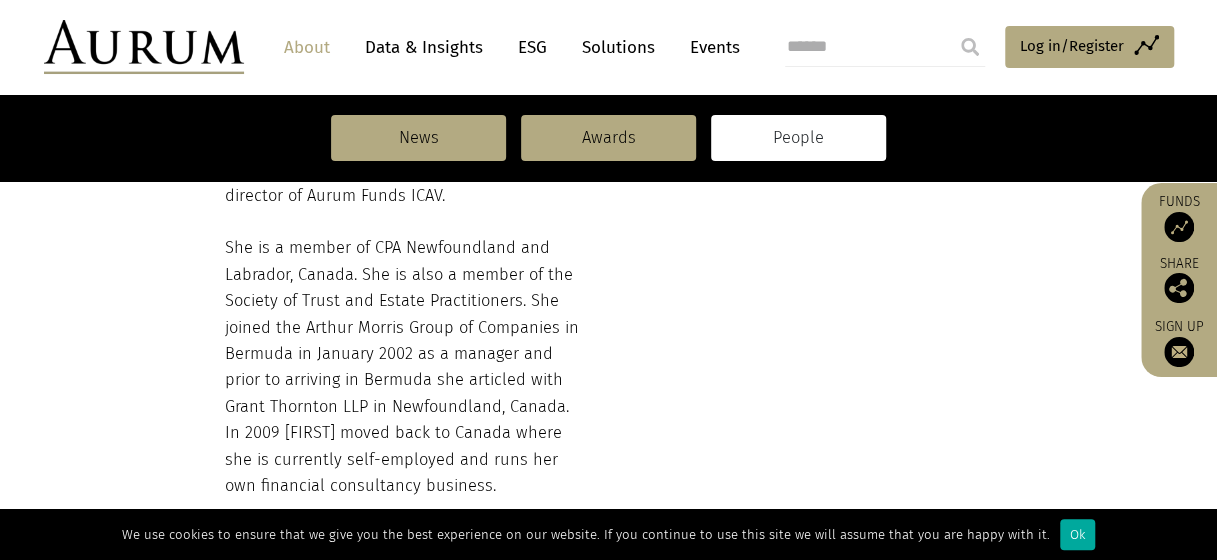 scroll, scrollTop: 2412, scrollLeft: 0, axis: vertical 